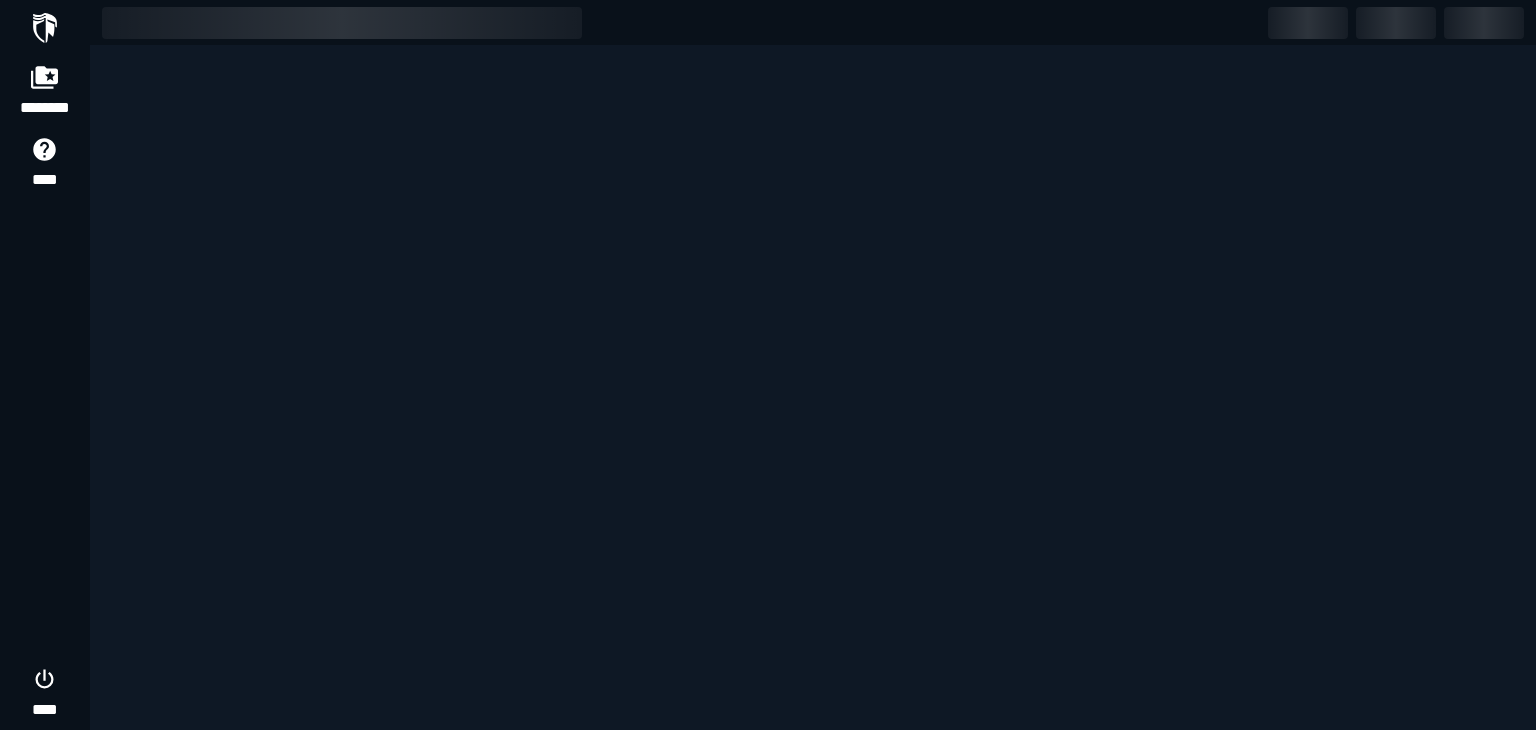 scroll, scrollTop: 0, scrollLeft: 0, axis: both 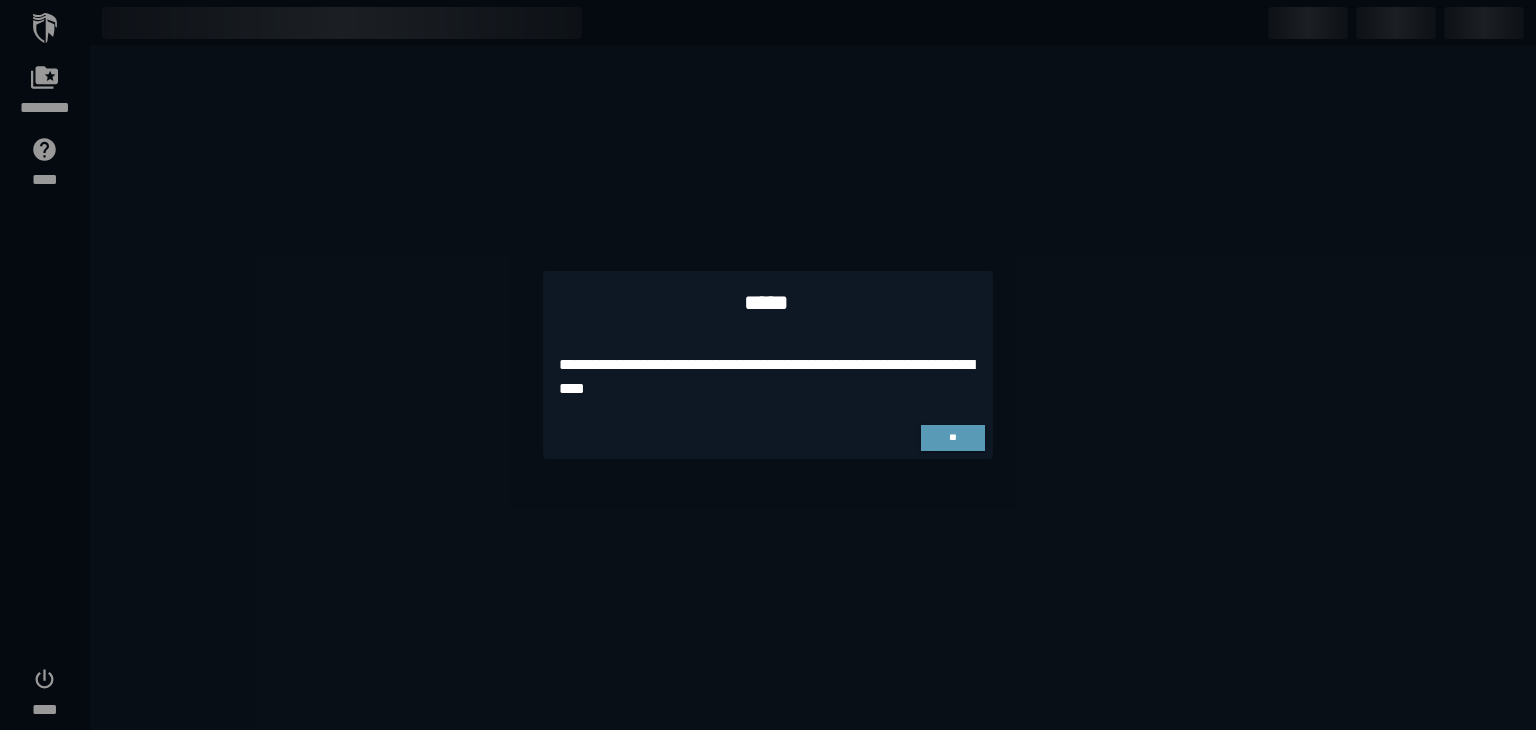 click on "**" at bounding box center [953, 438] 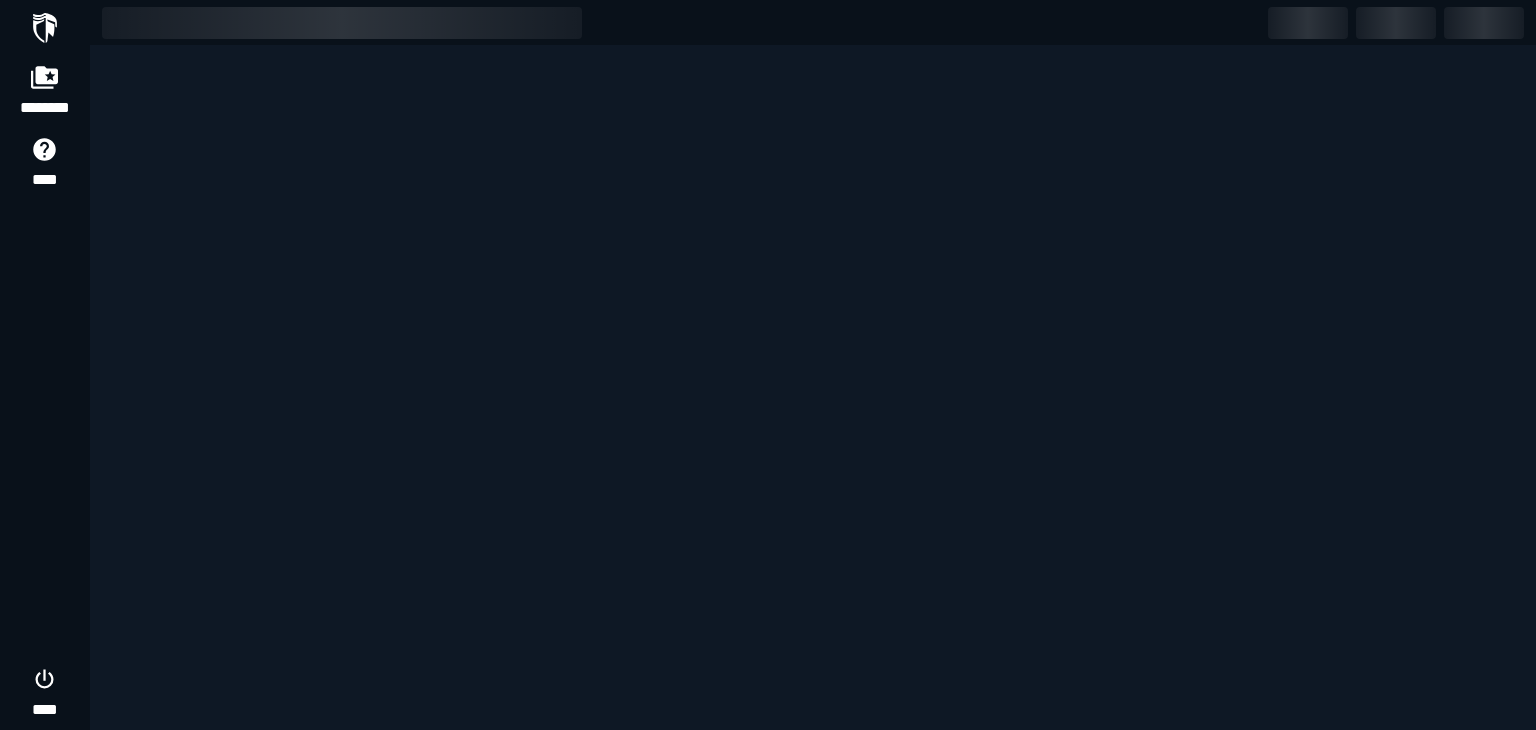 click at bounding box center (813, 387) 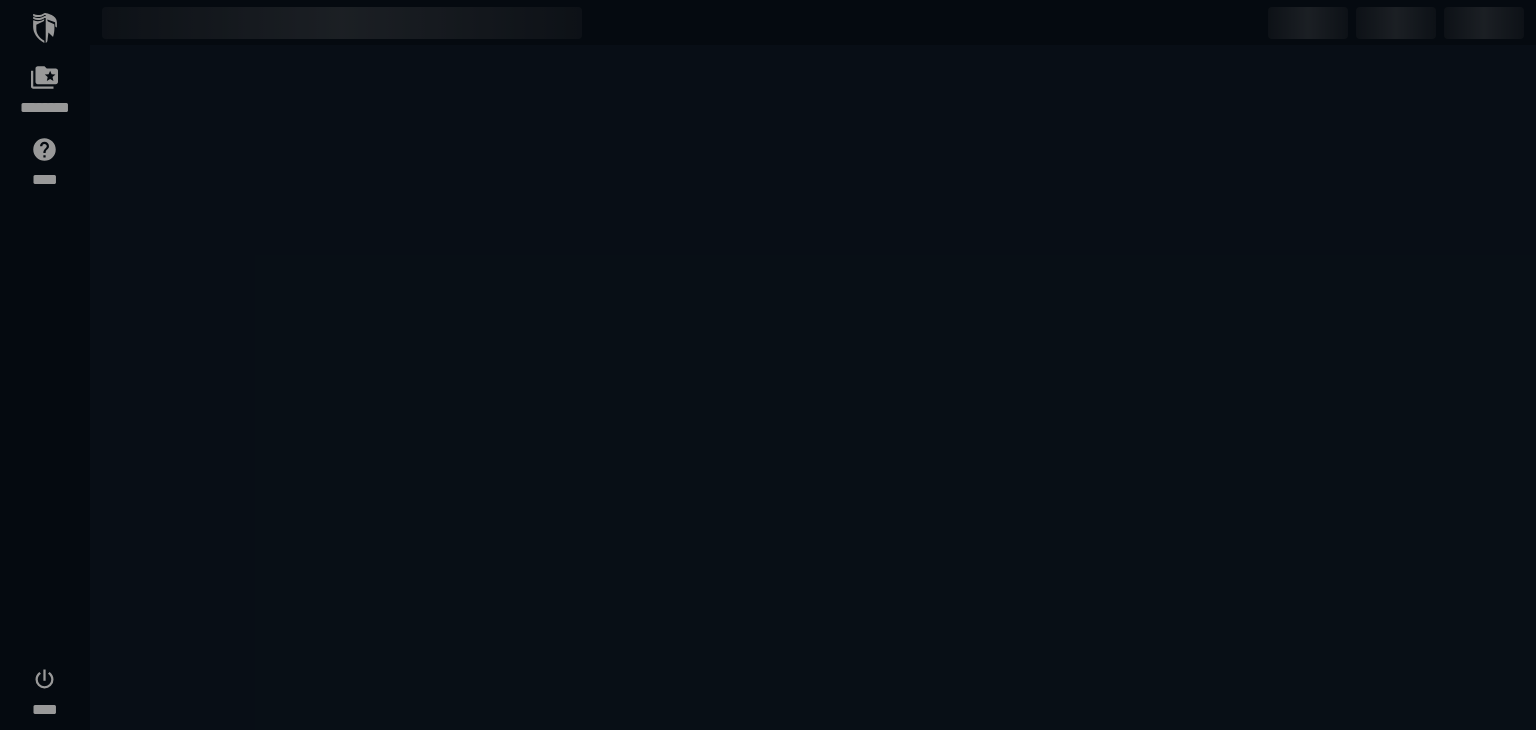 click at bounding box center (768, 365) 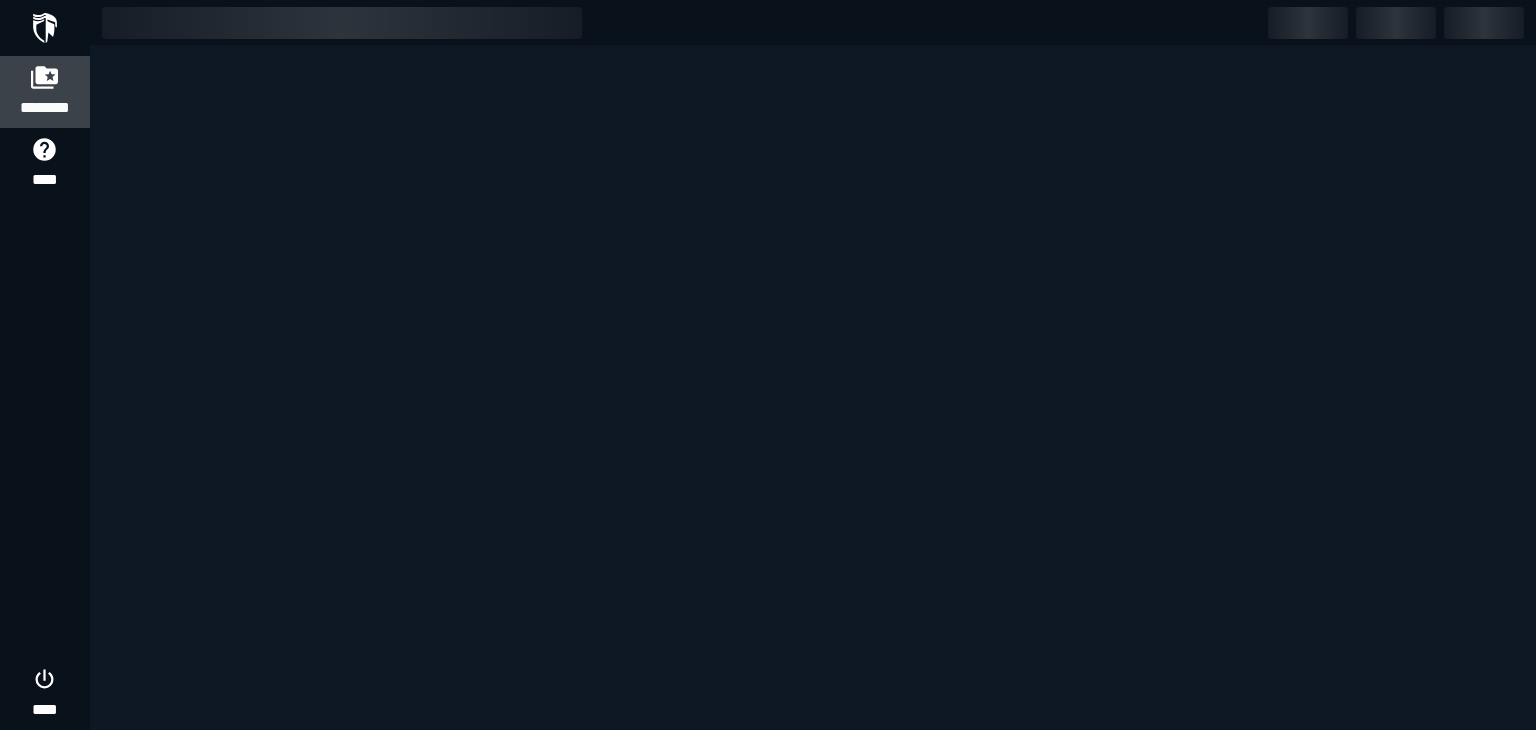 click on "********" at bounding box center (45, 108) 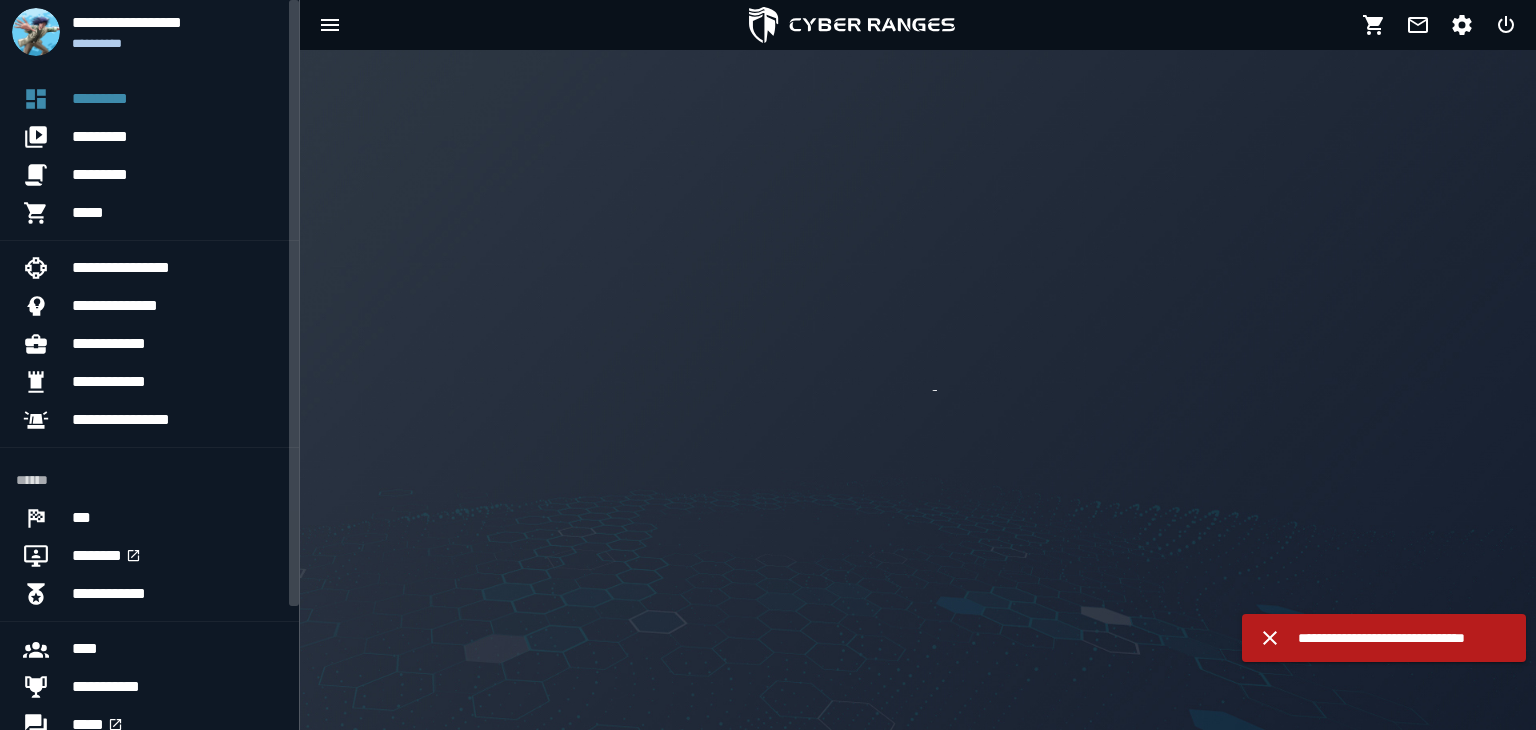 scroll, scrollTop: 0, scrollLeft: 0, axis: both 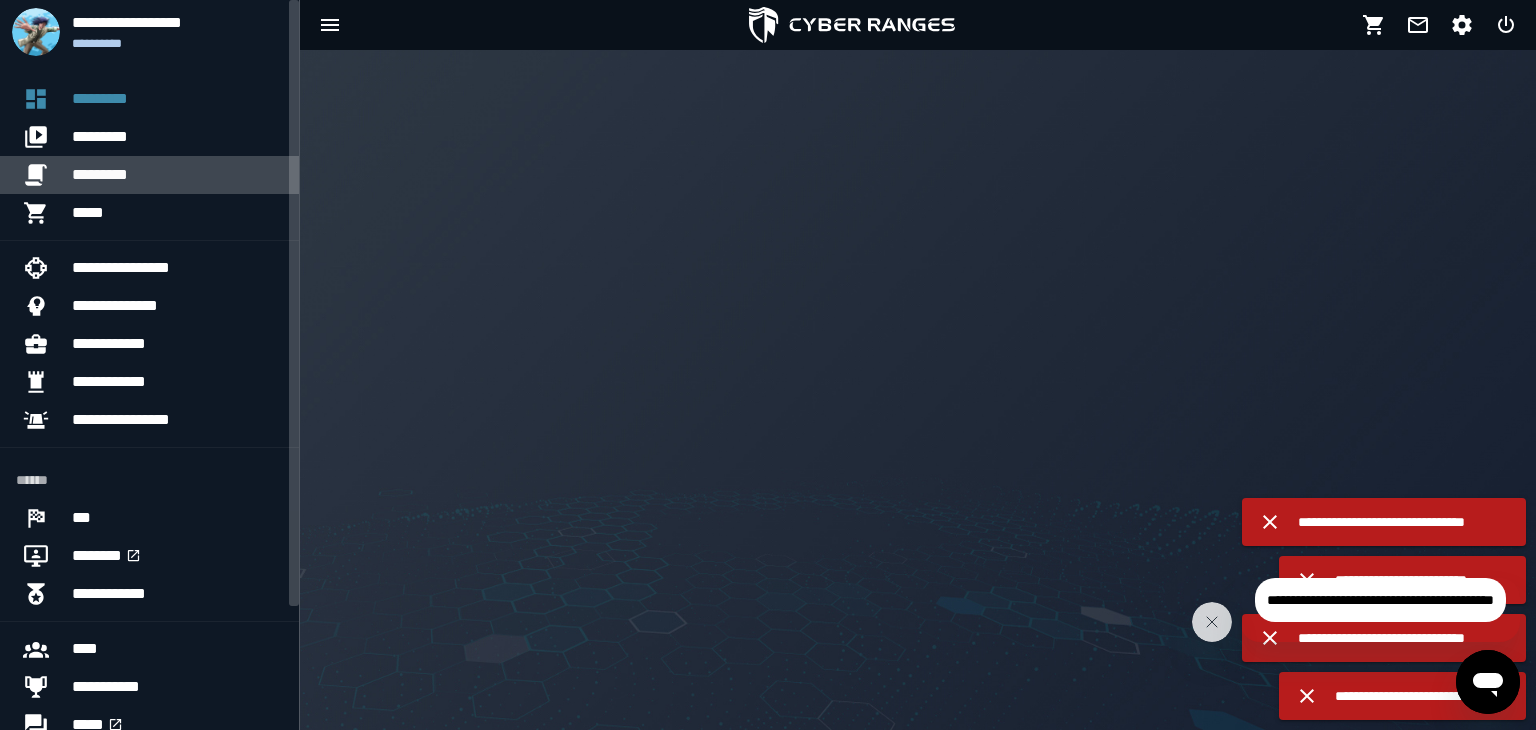 click on "*********" at bounding box center [177, 175] 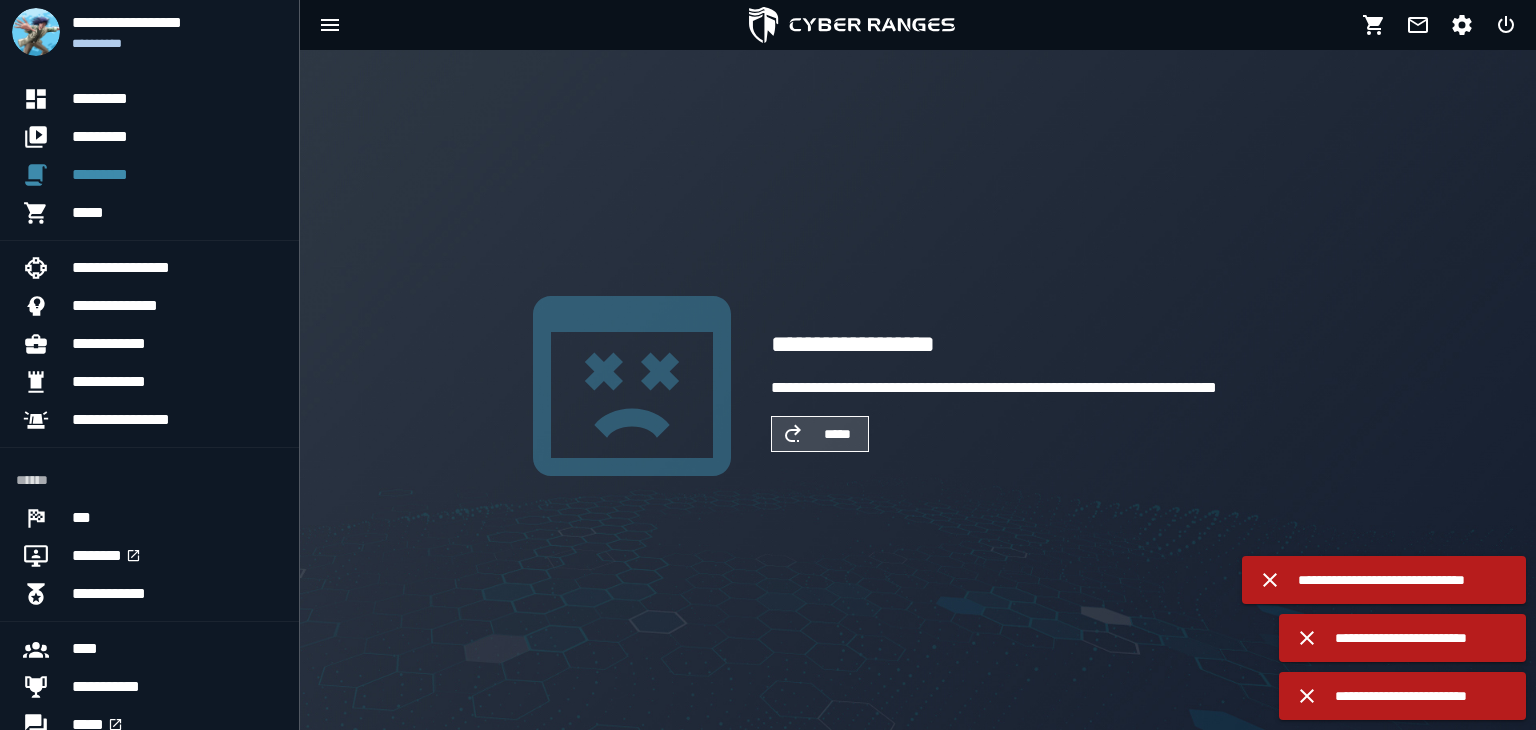 click on "*****" at bounding box center [838, 434] 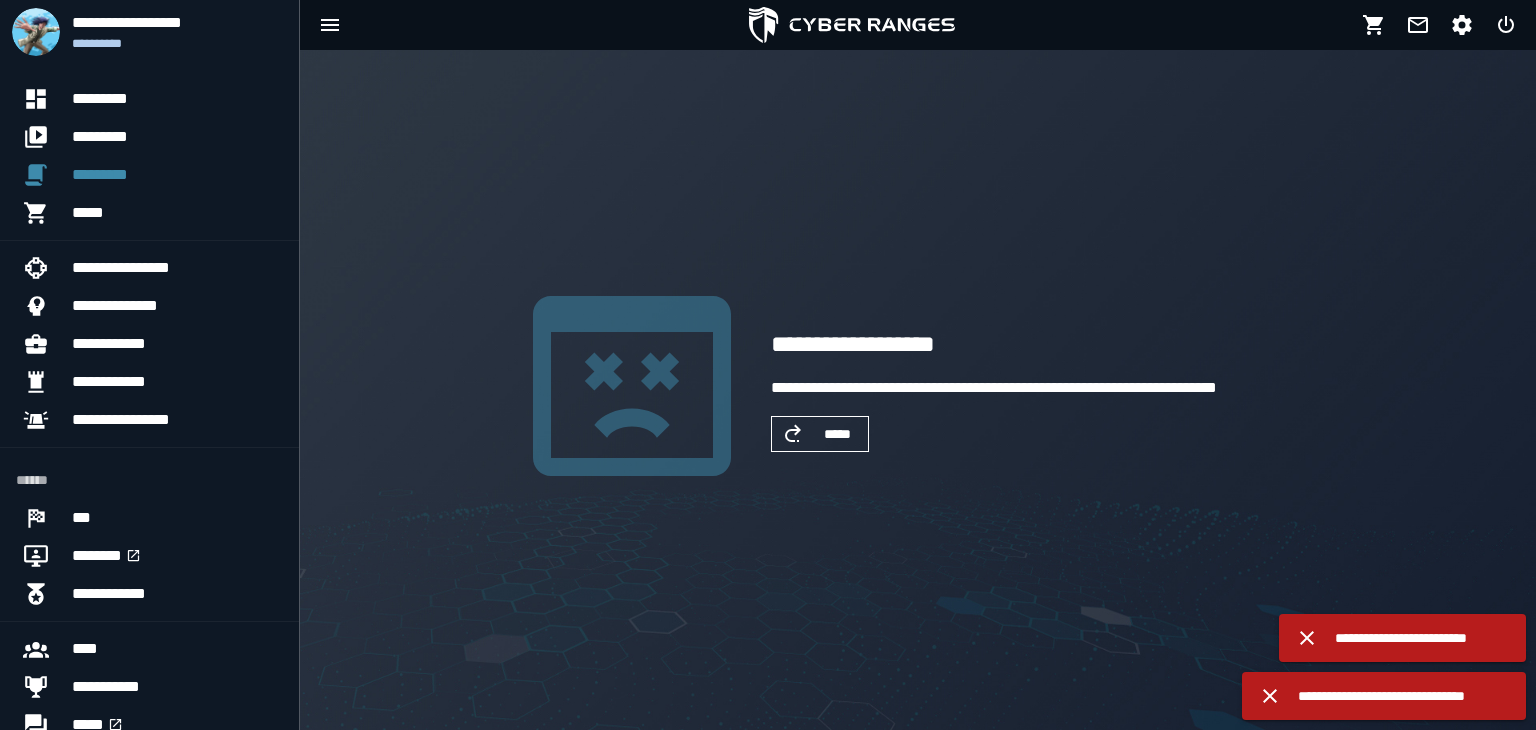 click on "*****" at bounding box center (838, 434) 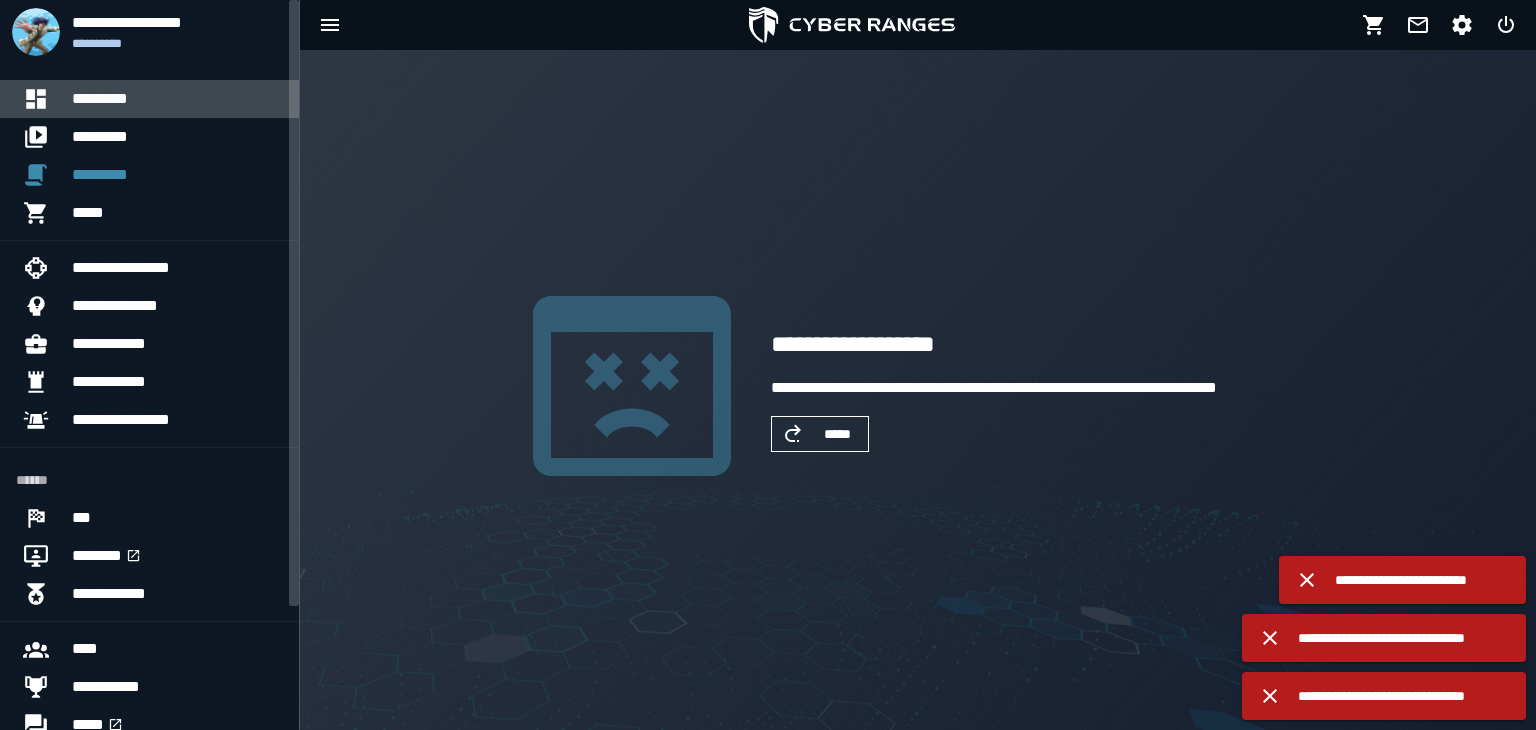 click on "*********" at bounding box center [177, 99] 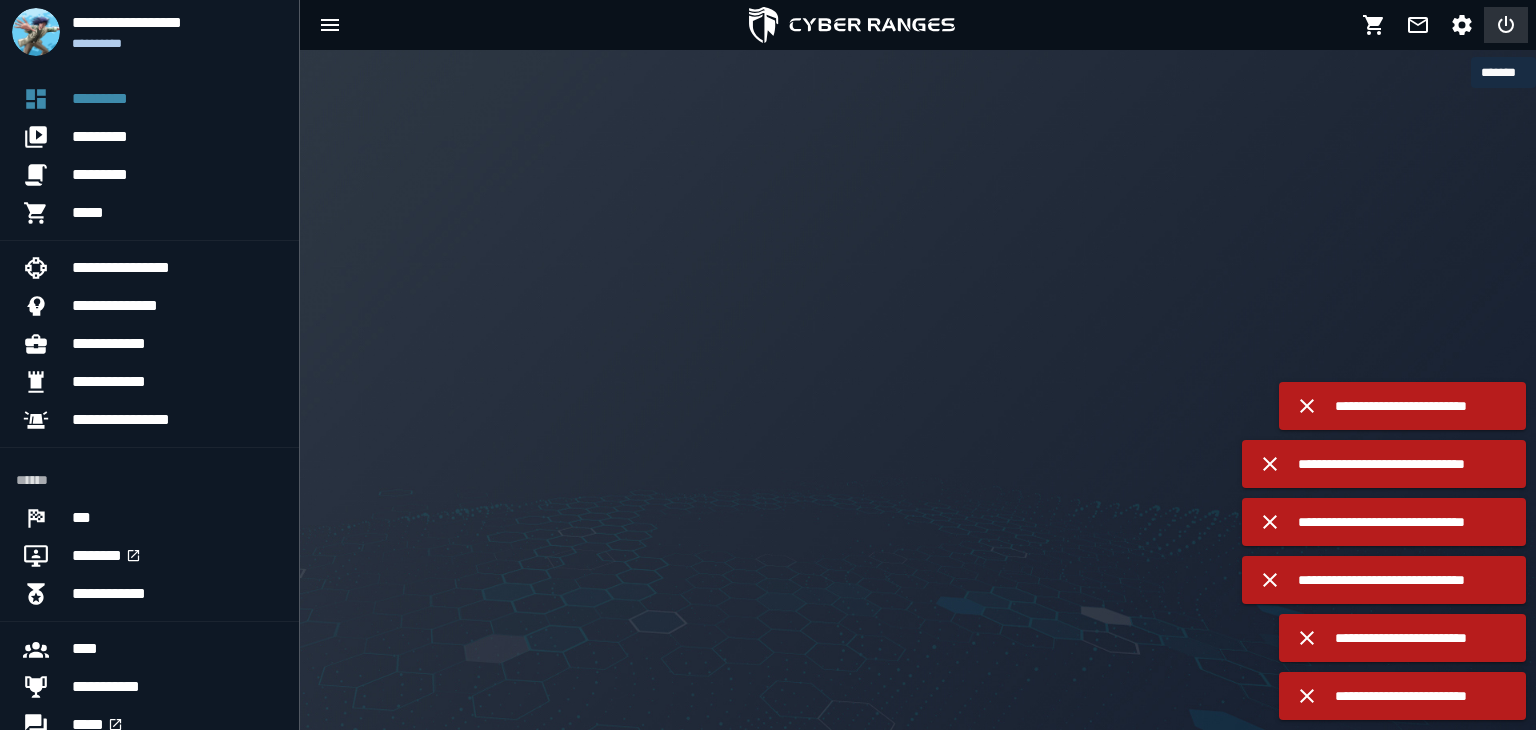 click 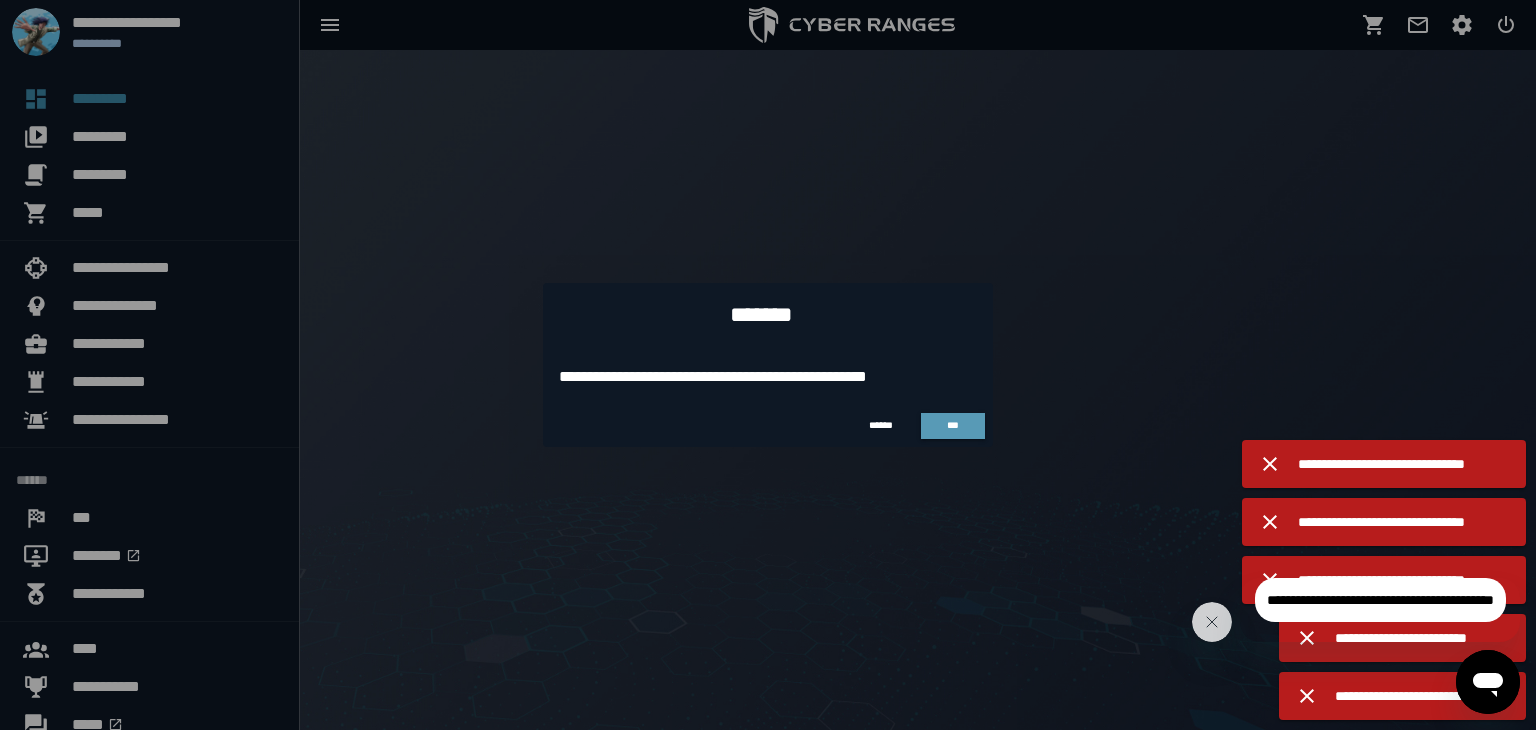 click on "***" at bounding box center (953, 426) 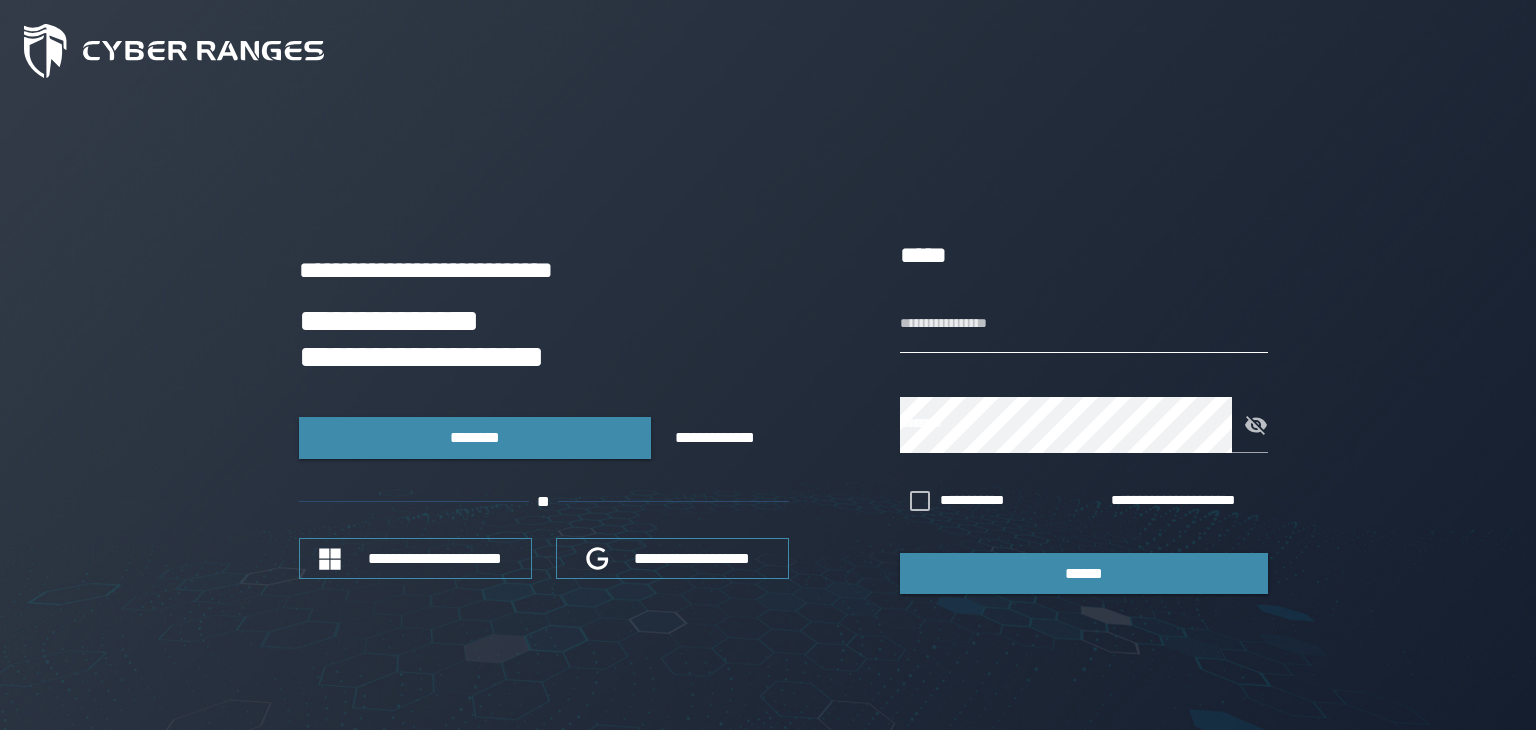 click on "**********" at bounding box center [1084, 325] 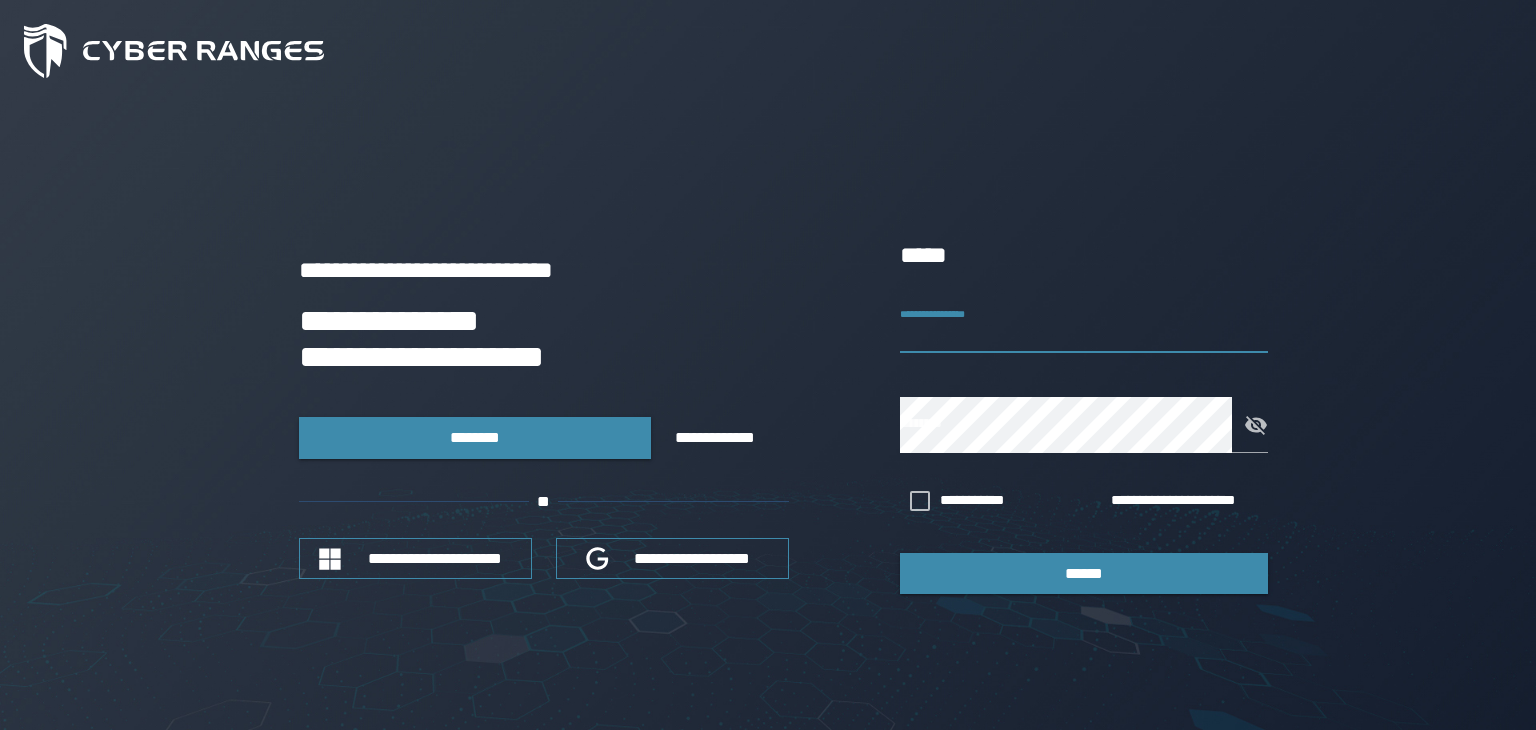 paste on "**********" 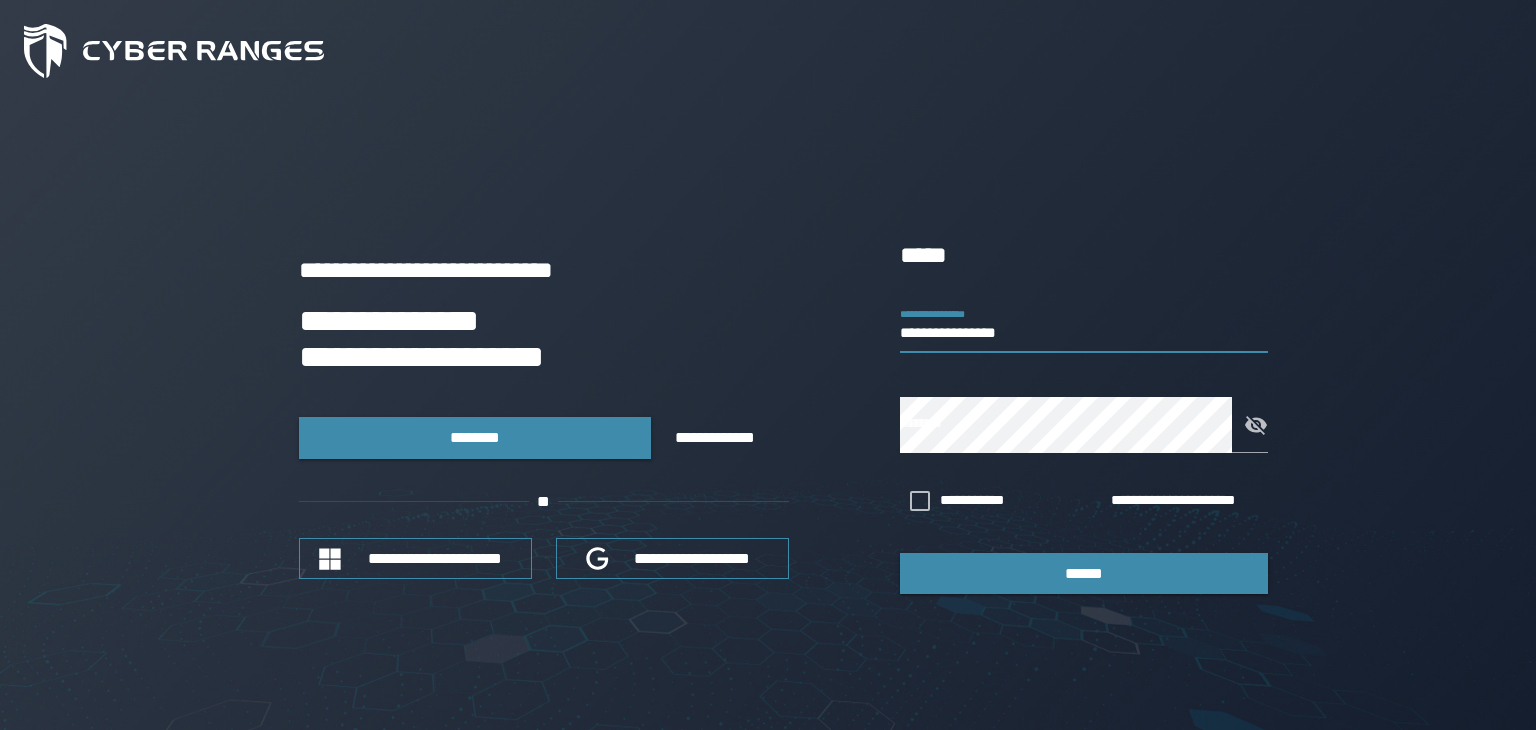 type on "**********" 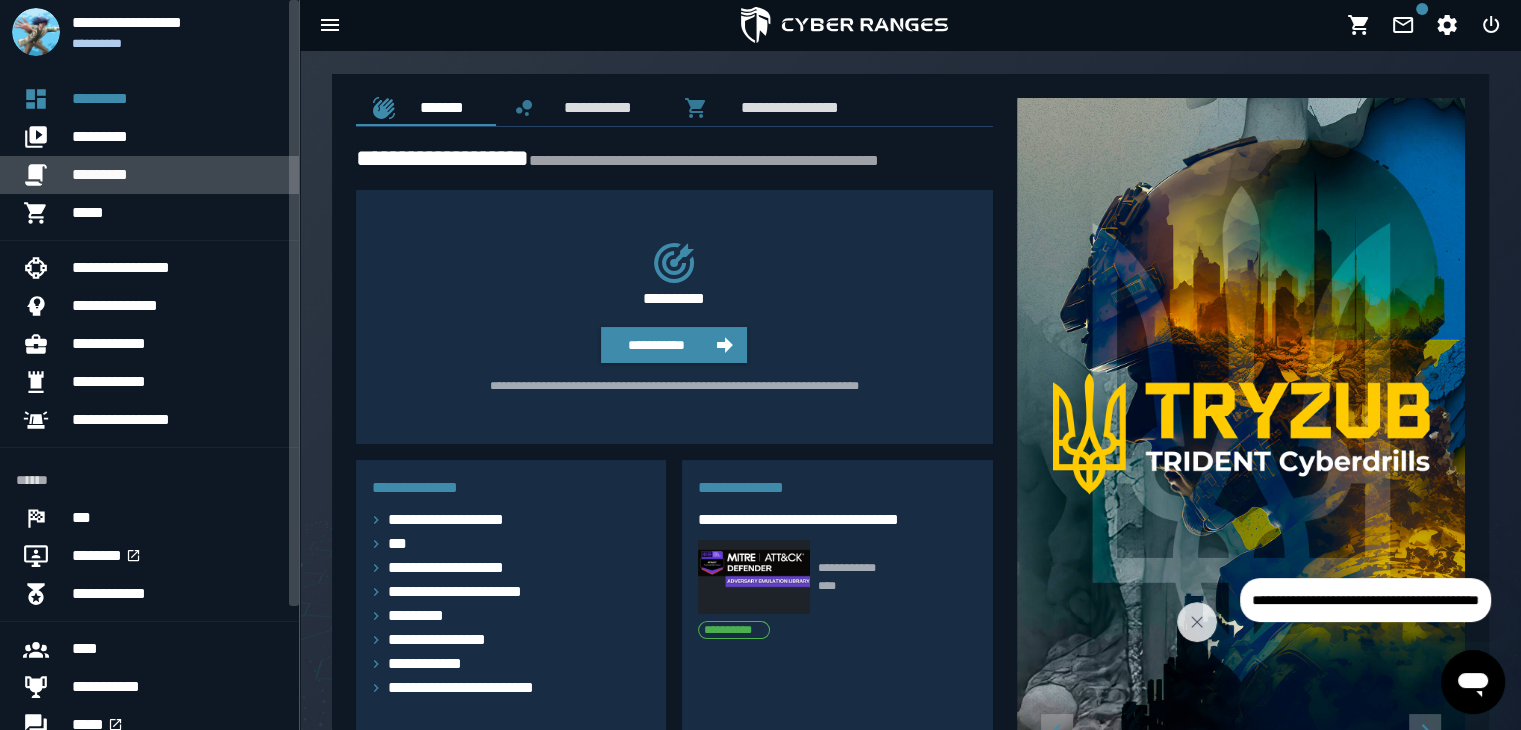click on "*********" at bounding box center [177, 175] 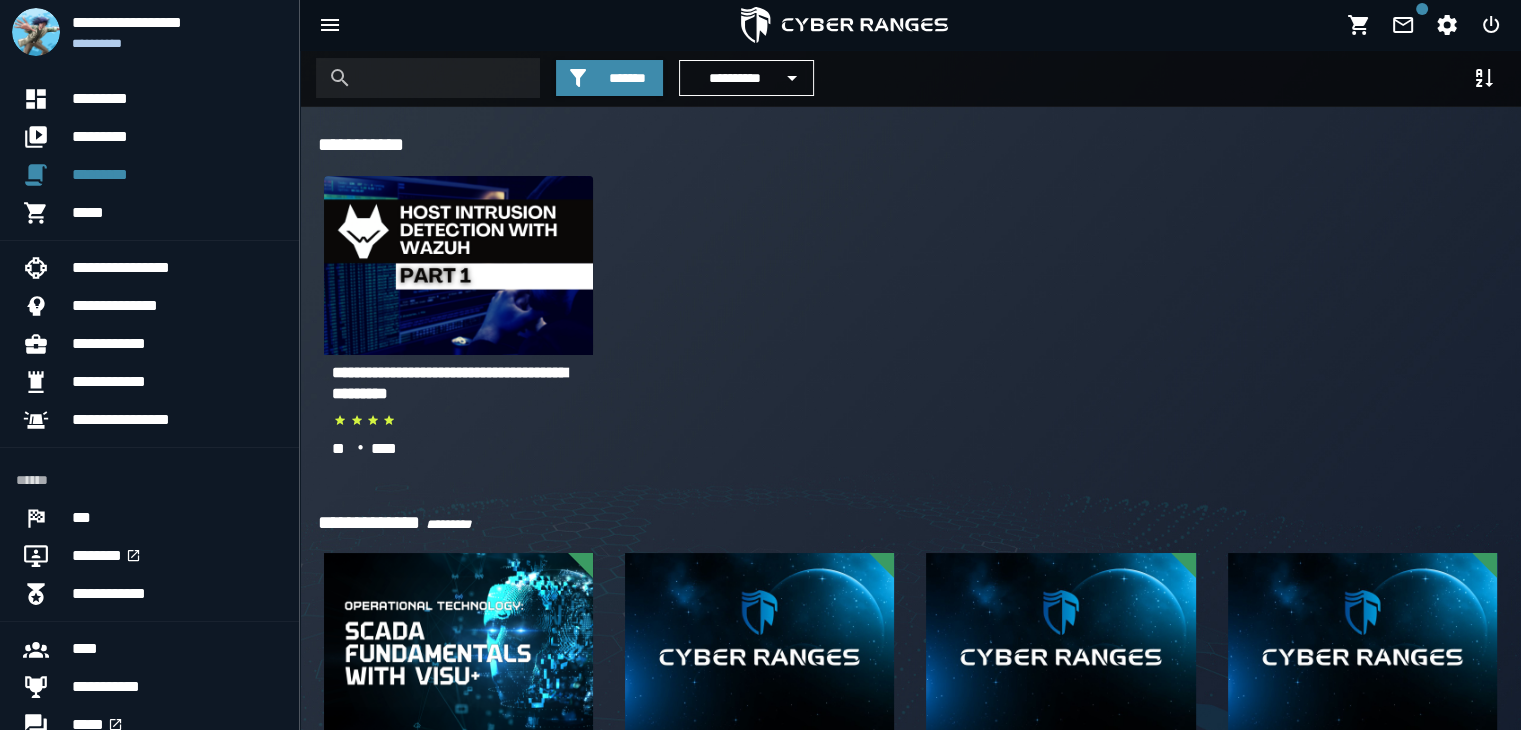 click on "**********" at bounding box center [449, 383] 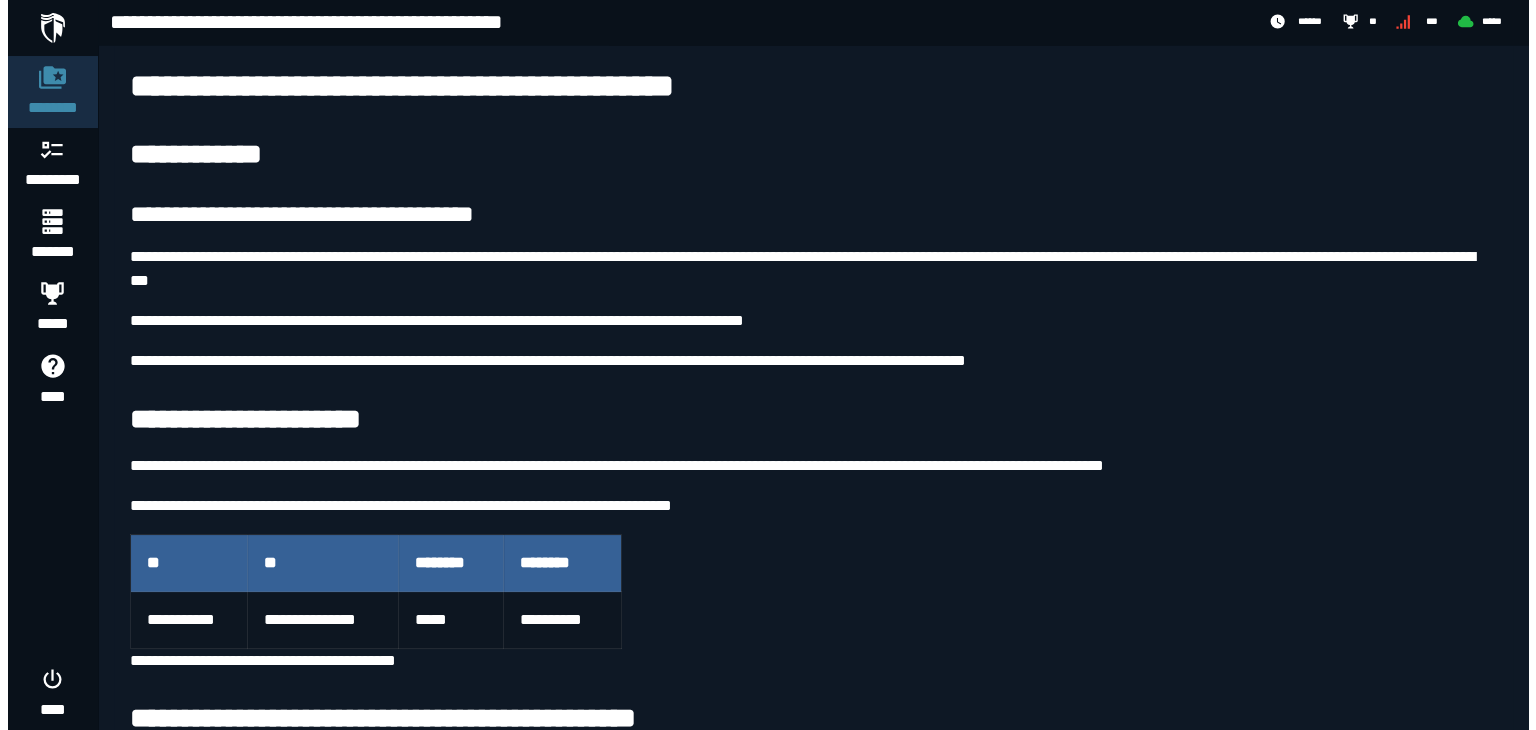 scroll, scrollTop: 0, scrollLeft: 0, axis: both 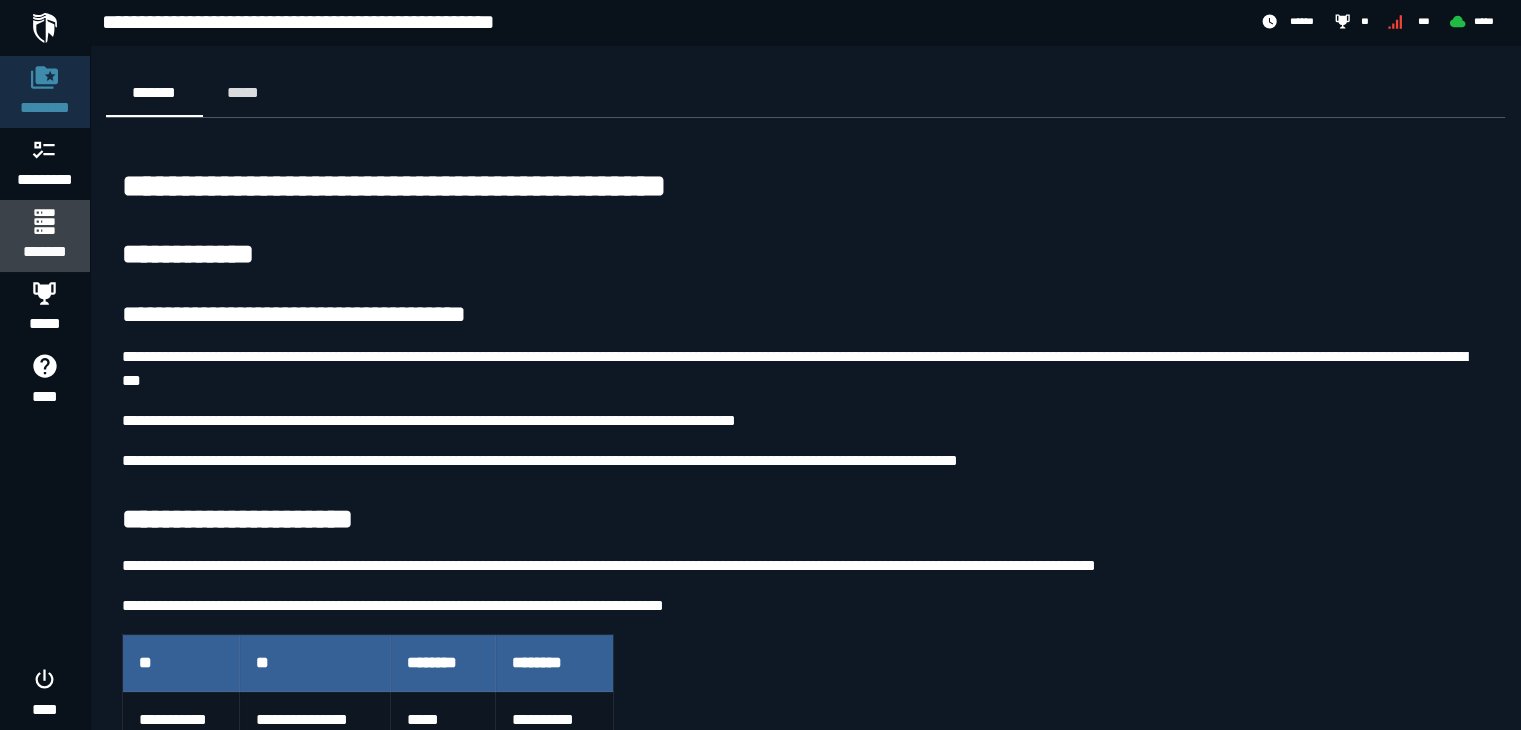 click 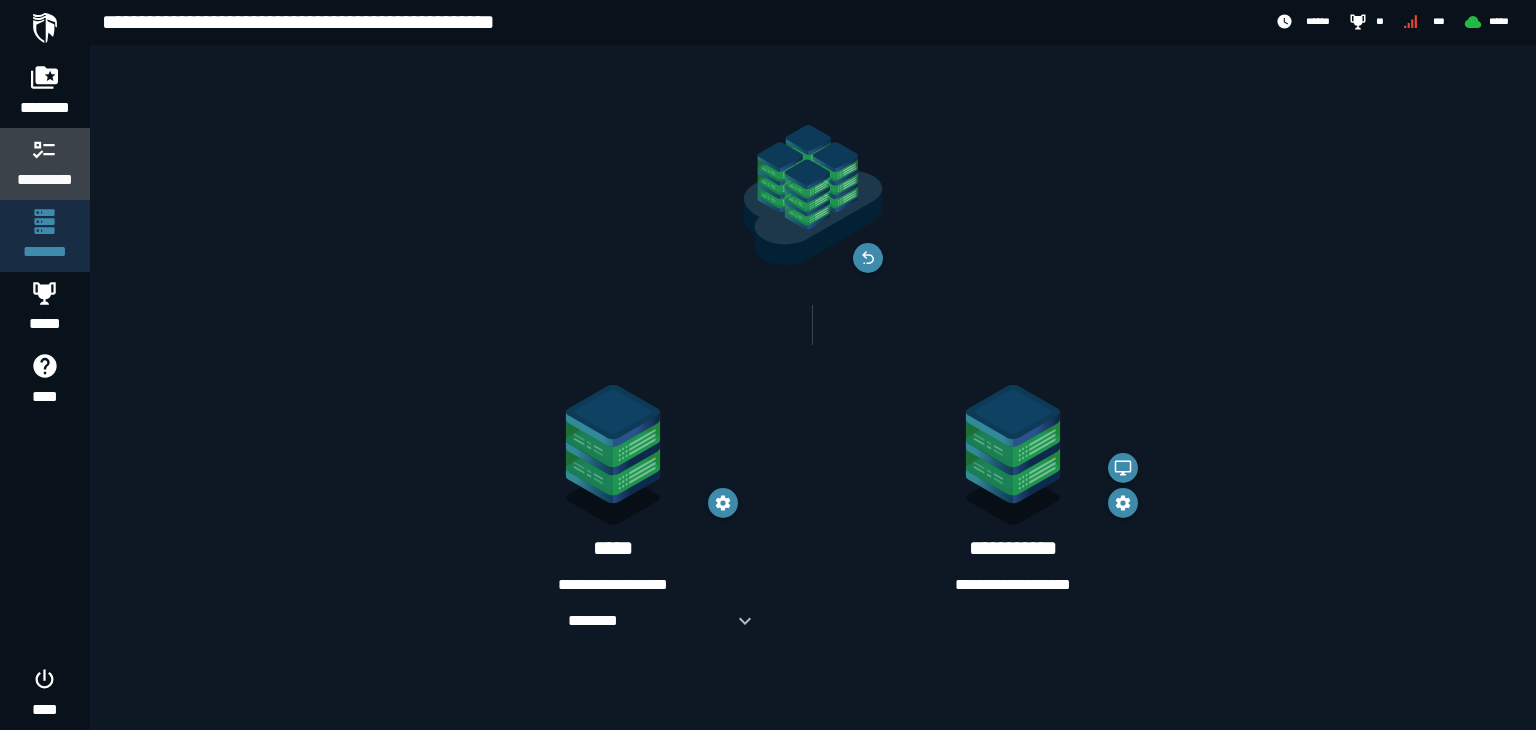 click on "*********" at bounding box center (45, 180) 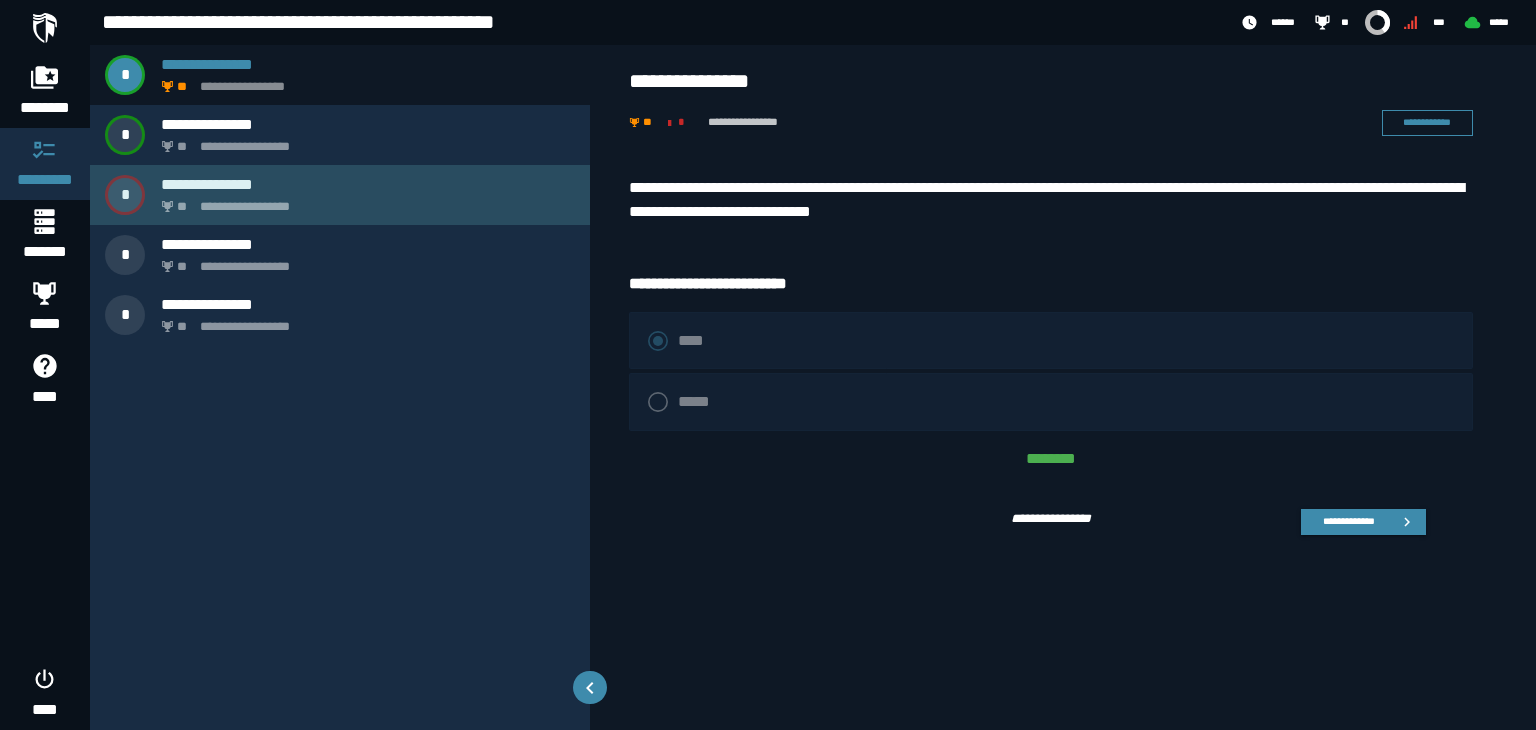 click on "**********" 